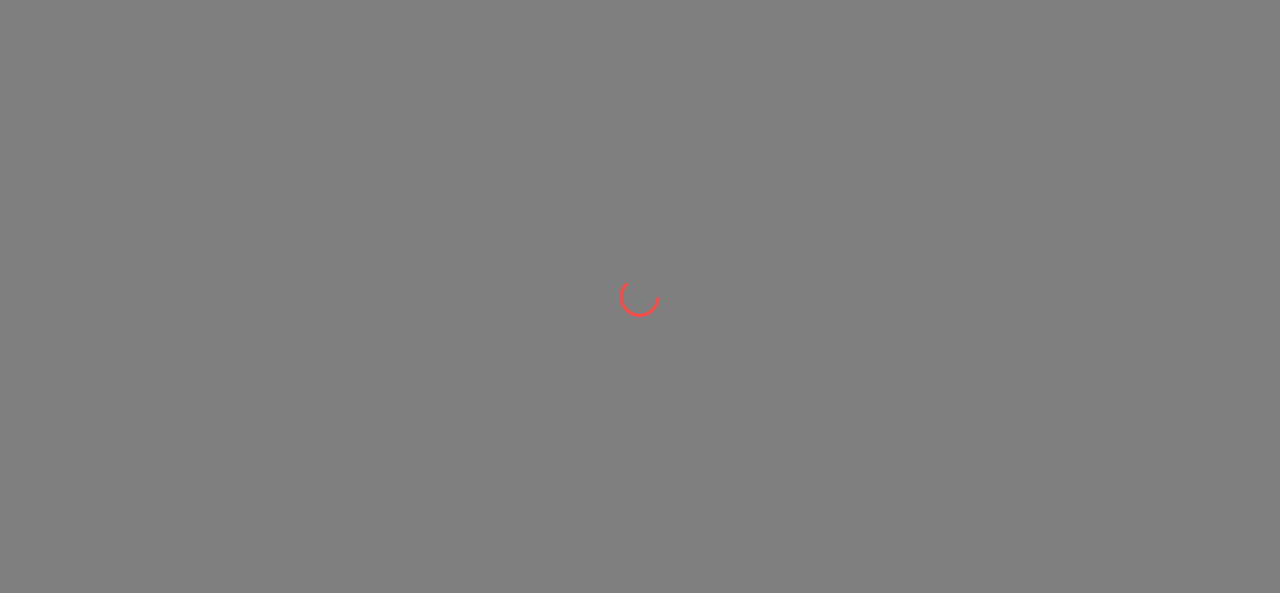 scroll, scrollTop: 0, scrollLeft: 0, axis: both 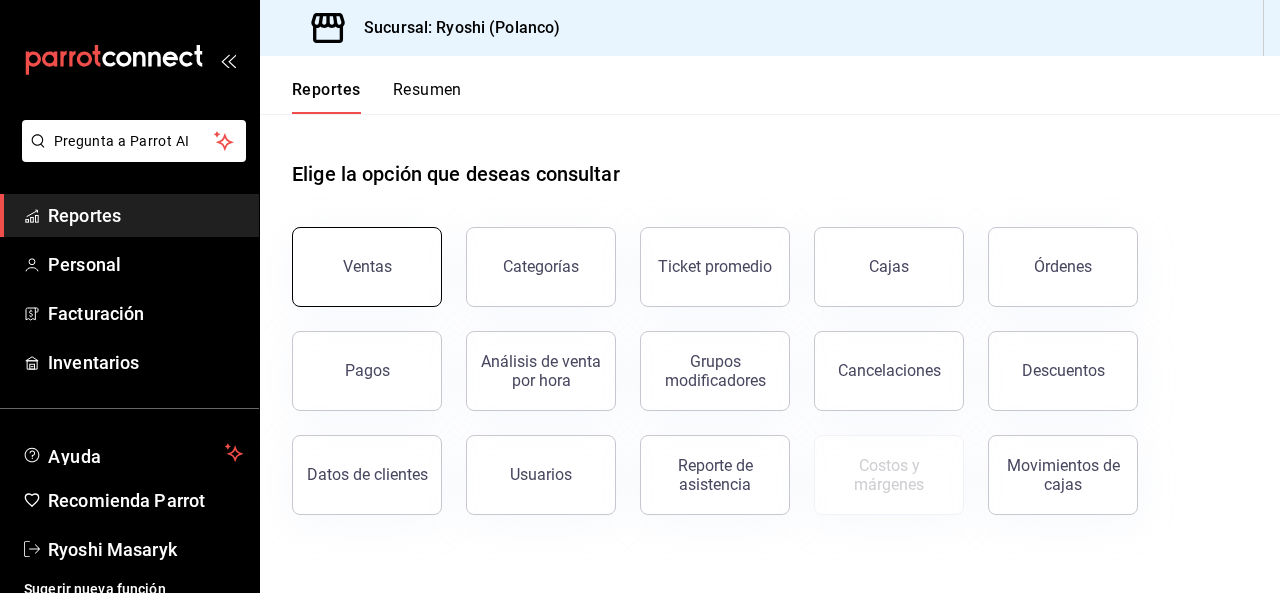 click on "Ventas" at bounding box center (367, 267) 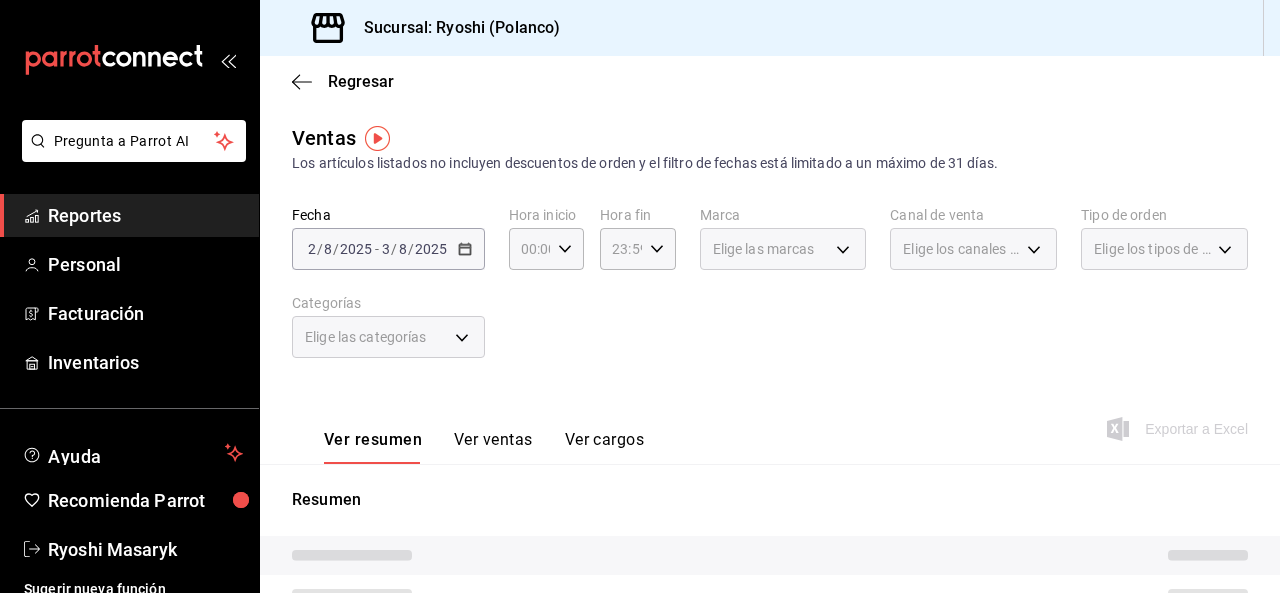 click on "Elige las categorías" at bounding box center [388, 337] 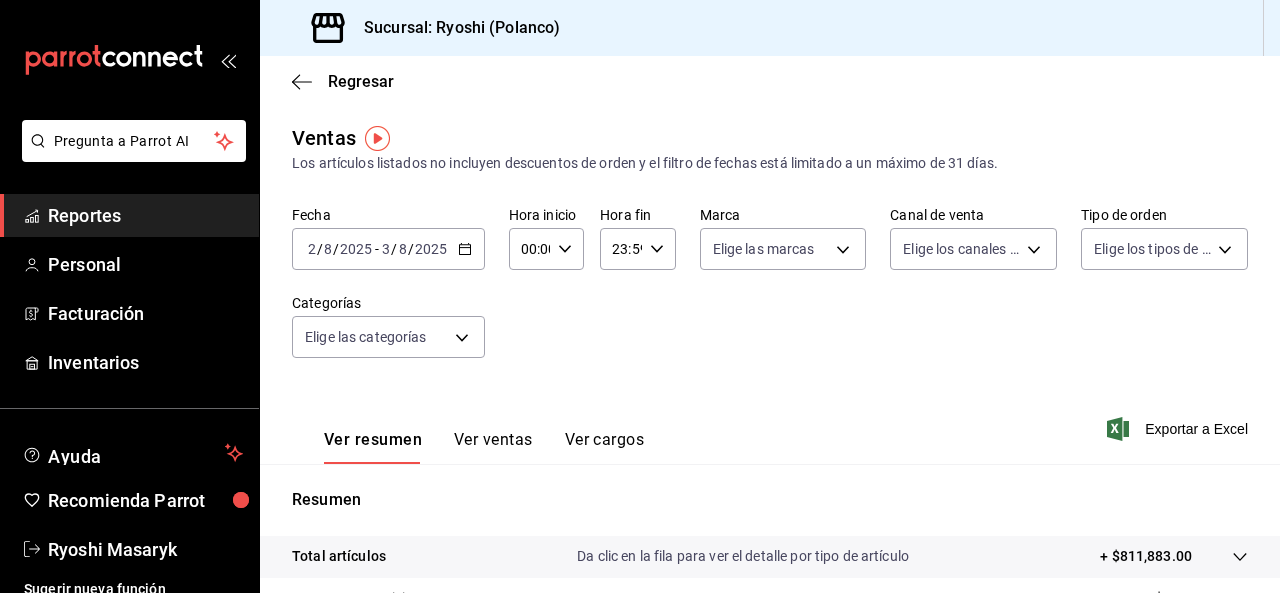 click on "2025-08-02 2 / 8 / 2025 - 2025-08-03 3 / 8 / 2025" at bounding box center (388, 249) 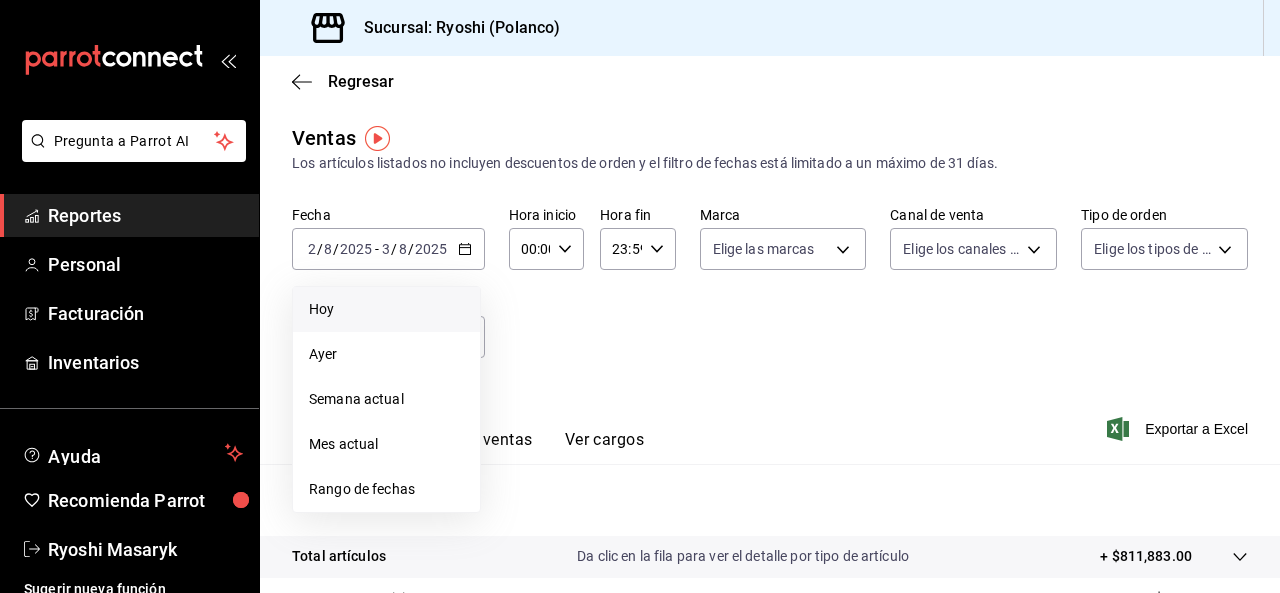 click on "Hoy" at bounding box center (386, 309) 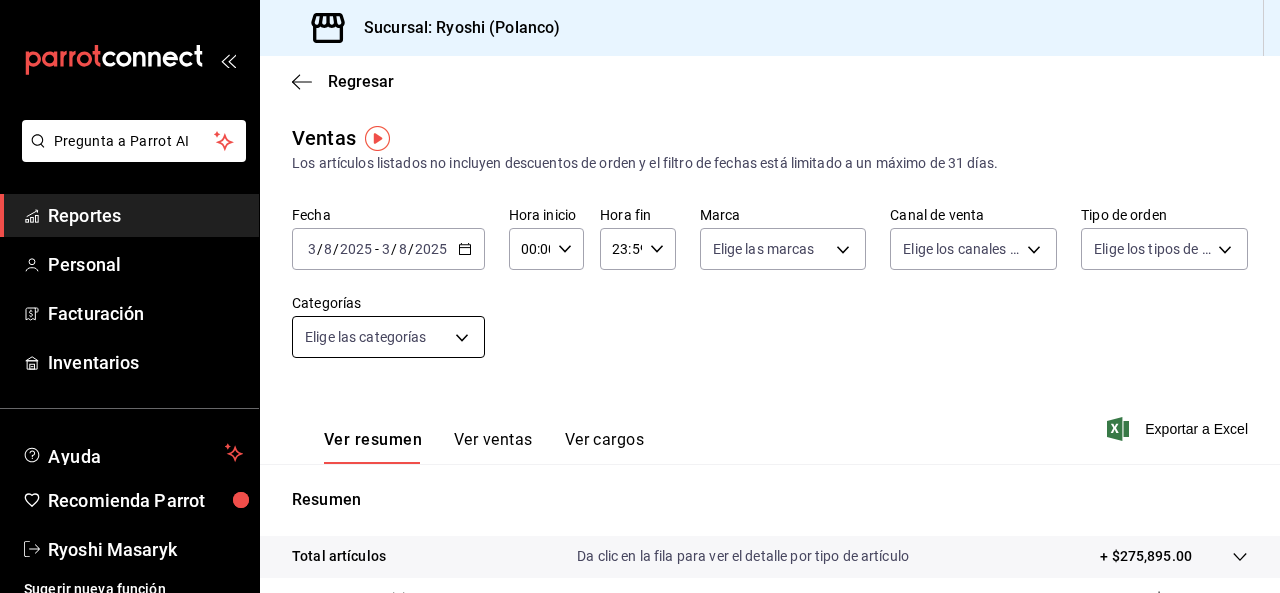 click on "Pregunta a Parrot AI Reportes   Personal   Facturación   Inventarios   Ayuda Recomienda Parrot   Ryoshi Masaryk   Sugerir nueva función   Sucursal: Ryoshi ([CITY]) Regresar Ventas Los artículos listados no incluyen descuentos de orden y el filtro de fechas está limitado a un máximo de 31 días. Fecha [DATE] [TIME] - [DATE] [TIME] Hora inicio [TIME] Hora inicio Hora fin [TIME] Hora fin Marca Elige las marcas Canal de venta Elige los canales de venta Tipo de orden Elige los tipos de orden Categorías Elige las categorías Ver resumen Ver ventas Ver cargos Exportar a Excel Resumen Total artículos Da clic en la fila para ver el detalle por tipo de artículo + $275,895.00 Cargos por servicio + $0.00 Venta bruta = $275,895.00 Descuentos totales - $106.80 Certificados de regalo - $2,372.00 Venta total = $273,416.20 Impuestos - $37,712.58 Venta neta = $235,703.62 Pregunta a Parrot AI Reportes   Personal   Facturación   Inventarios   Ayuda Recomienda Parrot   Ryoshi Masaryk     Ir a video" at bounding box center (640, 296) 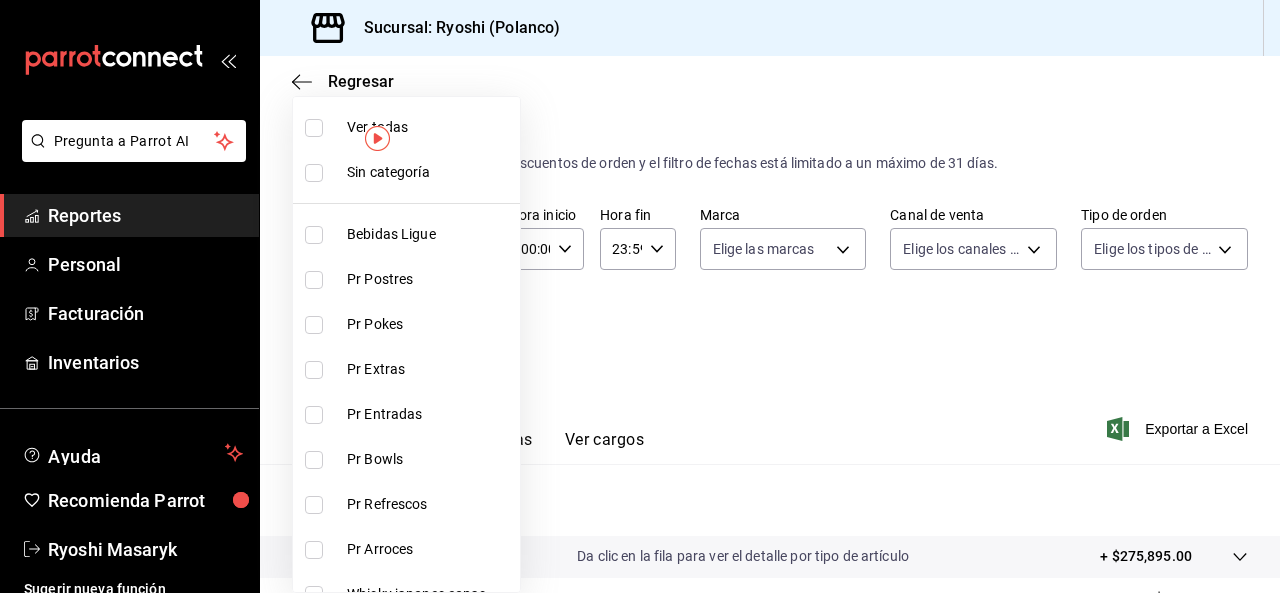 click at bounding box center (314, 280) 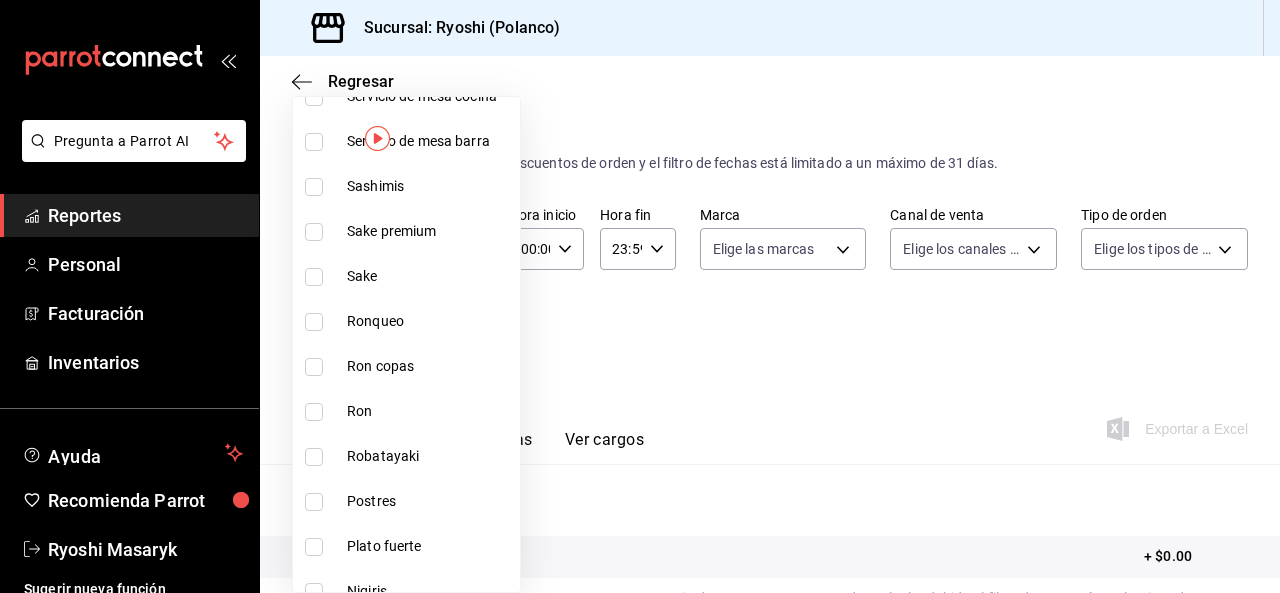 scroll, scrollTop: 1376, scrollLeft: 0, axis: vertical 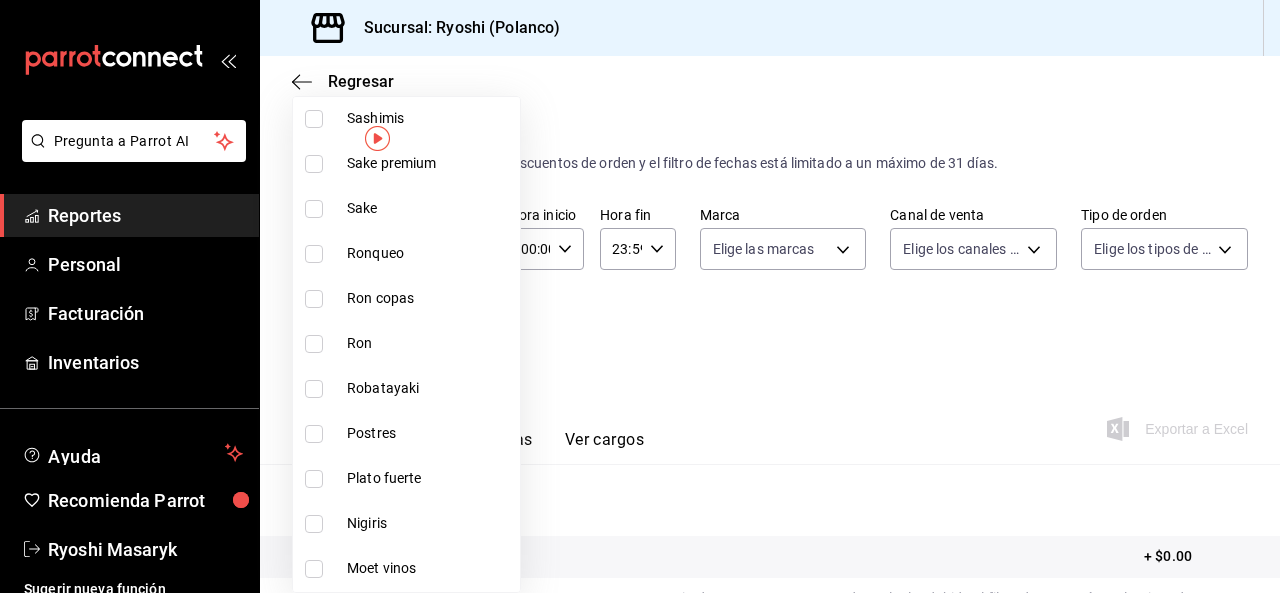 click at bounding box center [314, 434] 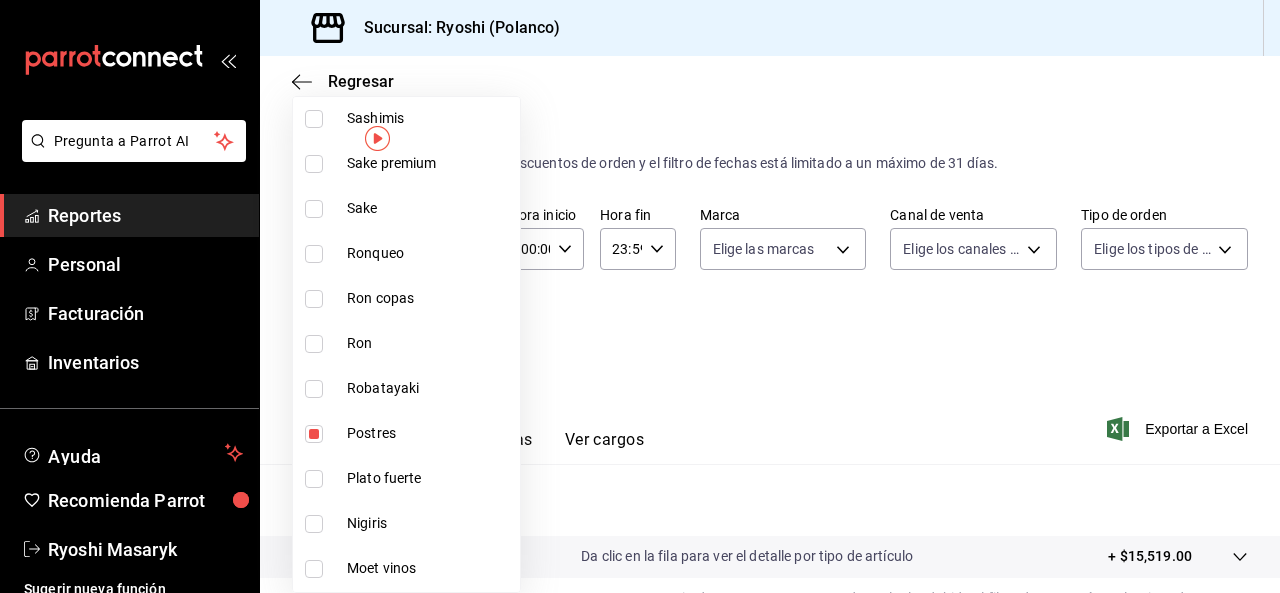 click at bounding box center [640, 296] 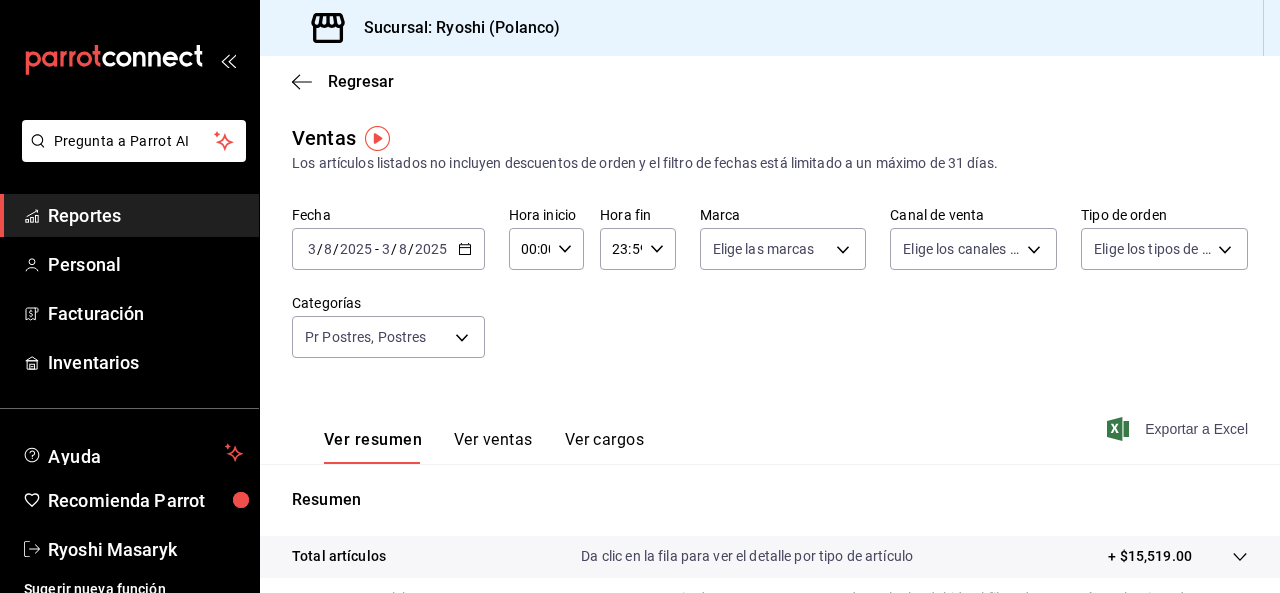 click on "Exportar a Excel" at bounding box center (1179, 429) 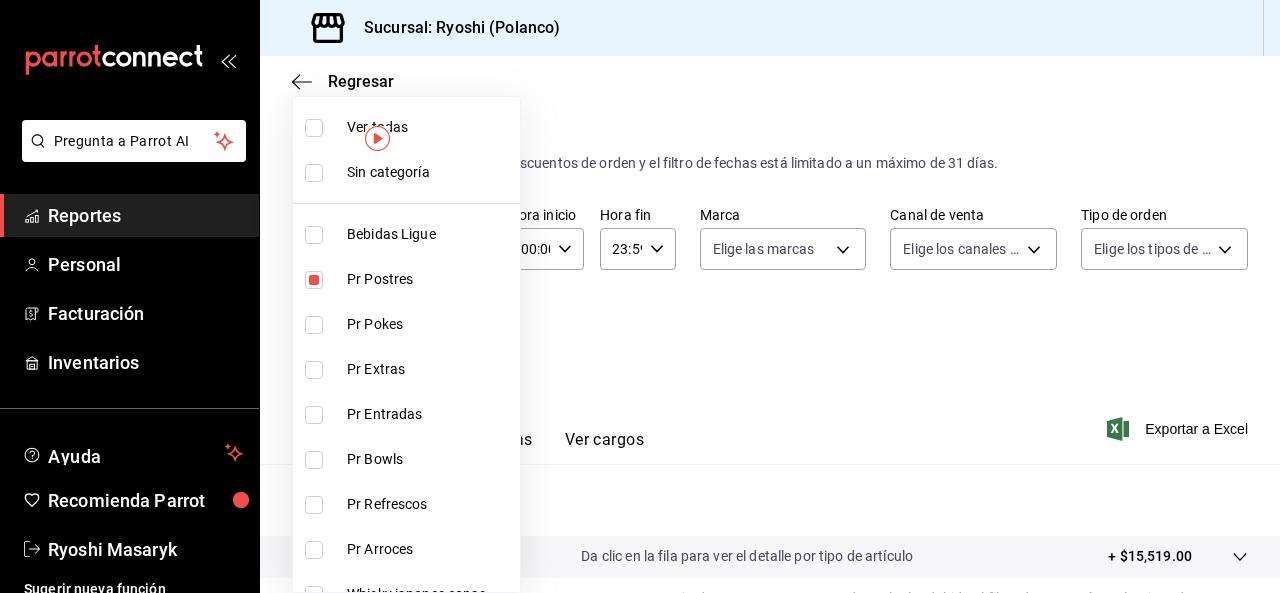 click on "Pregunta a Parrot AI Reportes   Personal   Facturación   Inventarios   Ayuda Recomienda Parrot   Ryoshi Masaryk   Sugerir nueva función   Sucursal: Ryoshi ([CITY]) Regresar Ventas Los artículos listados no incluyen descuentos de orden y el filtro de fechas está limitado a un máximo de 31 días. Fecha [DATE] [TIME] - [DATE] [TIME] Hora inicio [TIME] Hora inicio Hora fin [TIME] Hora fin Marca Elige las marcas Canal de venta Elige los canales de venta Tipo de orden Elige los tipos de orden Categorías Pr Postres, Postres [UUID],[UUID],[UUID] Ver resumen Ver ventas Ver cargos Exportar a Excel Resumen Total artículos Da clic en la fila para ver el detalle por tipo de artículo + $15,519.00 Cargos por servicio  Sin datos por que no se pueden calcular debido al filtro de categorías seleccionado Venta bruta = $15,519.00 Descuentos totales  Sin datos por que no se pueden calcular debido al filtro de categorías seleccionado Venta total" at bounding box center (640, 296) 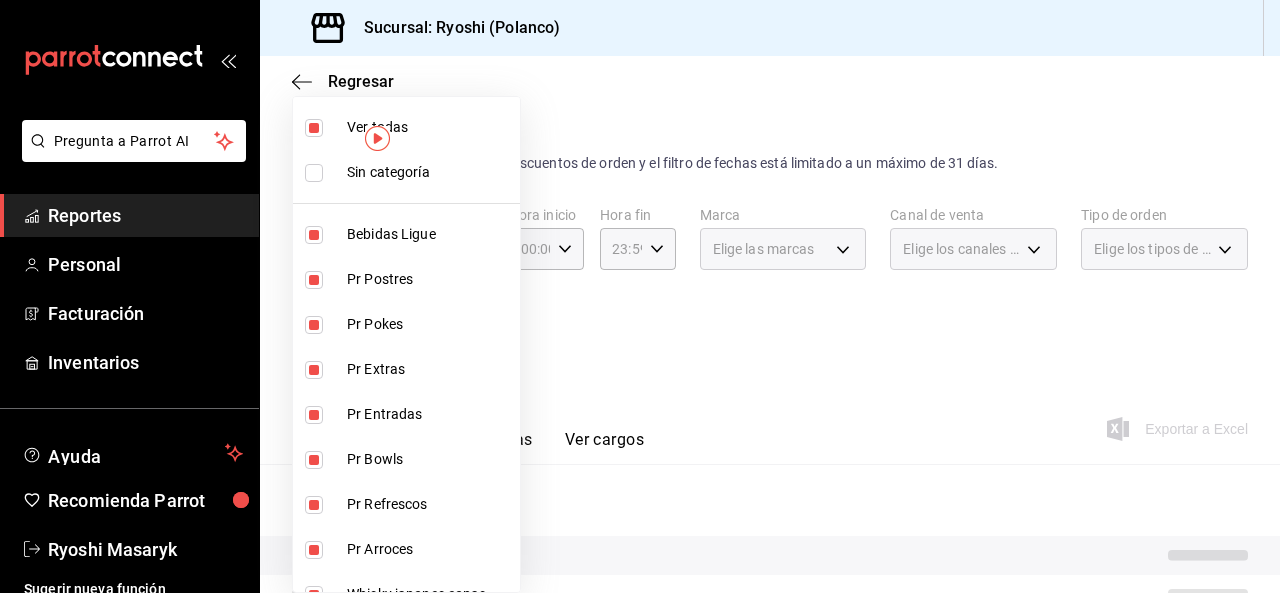 click on "Ver todas" at bounding box center [406, 127] 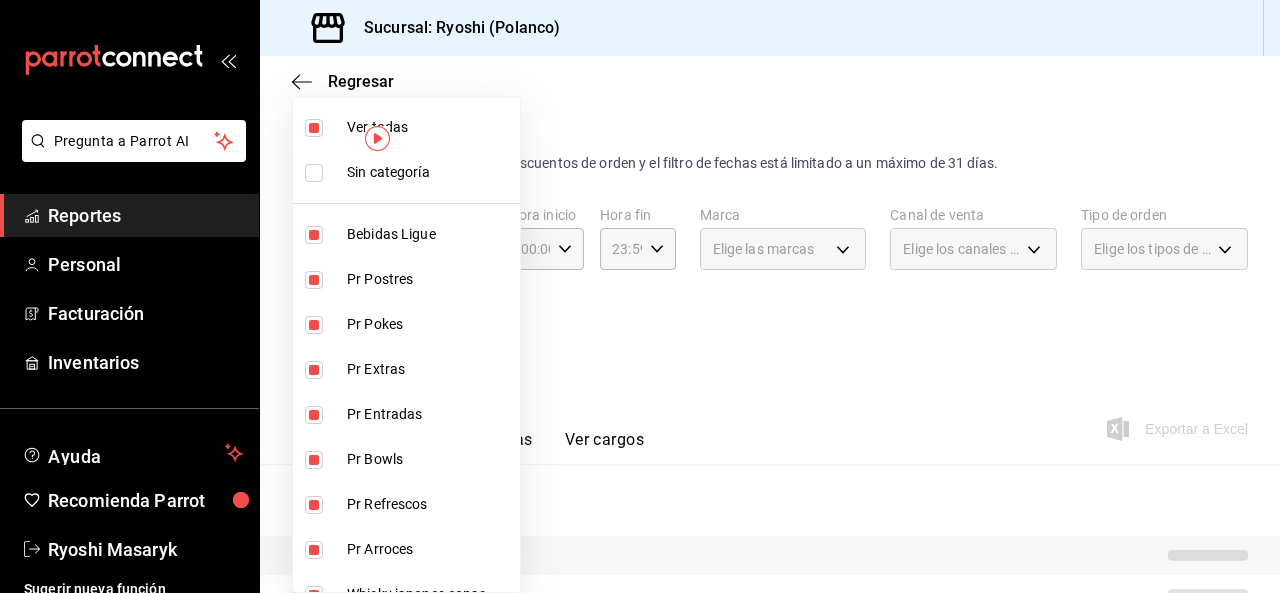 click on "Ver todas" at bounding box center (406, 127) 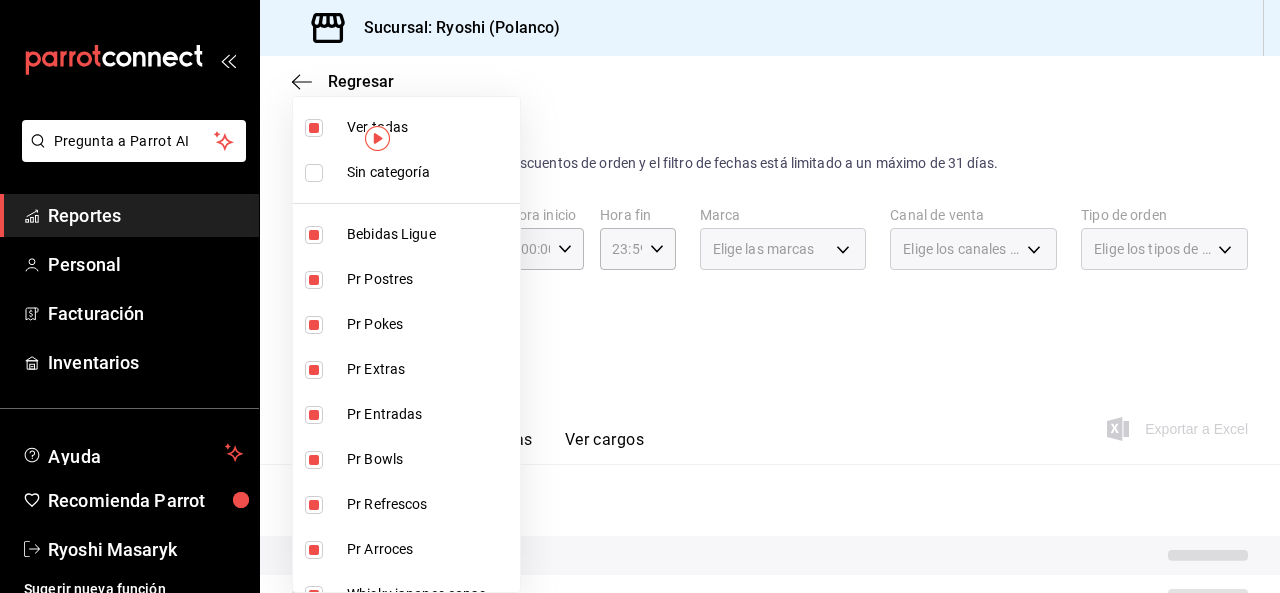 click on "Ver todas" at bounding box center [406, 127] 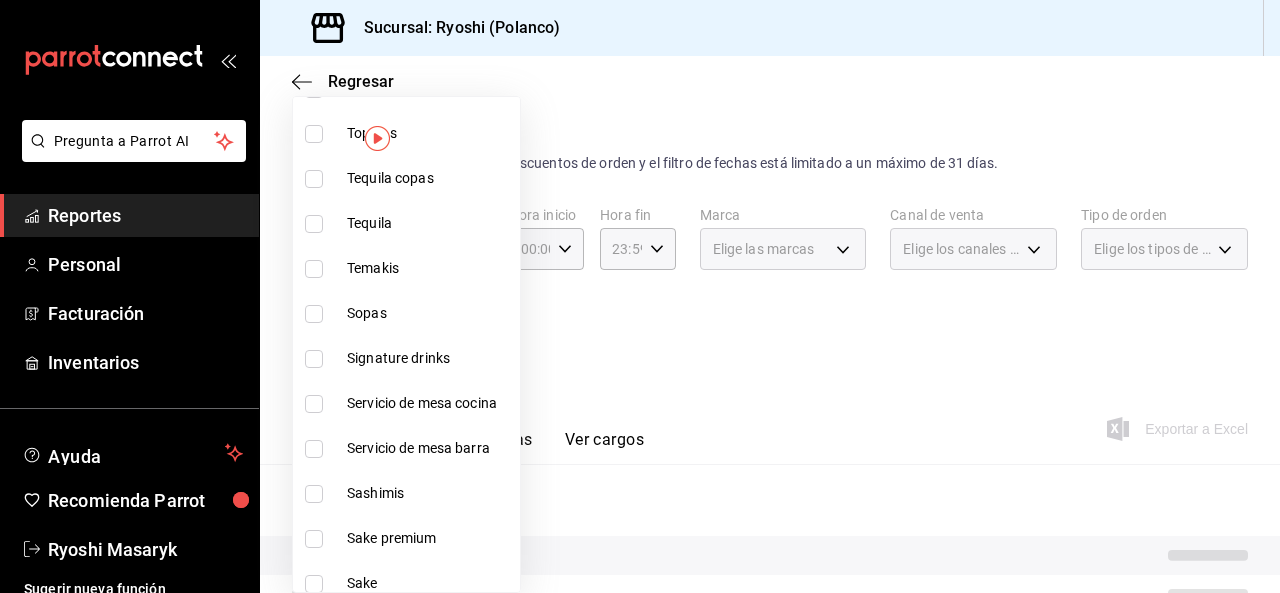 scroll, scrollTop: 1087, scrollLeft: 0, axis: vertical 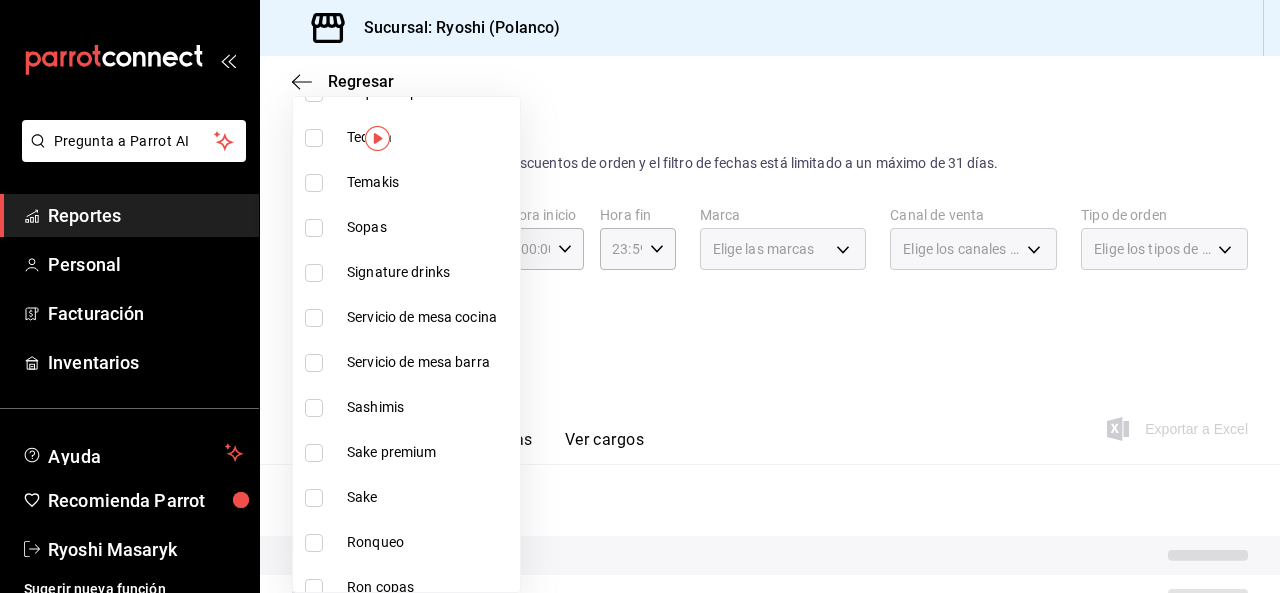 click at bounding box center (314, 273) 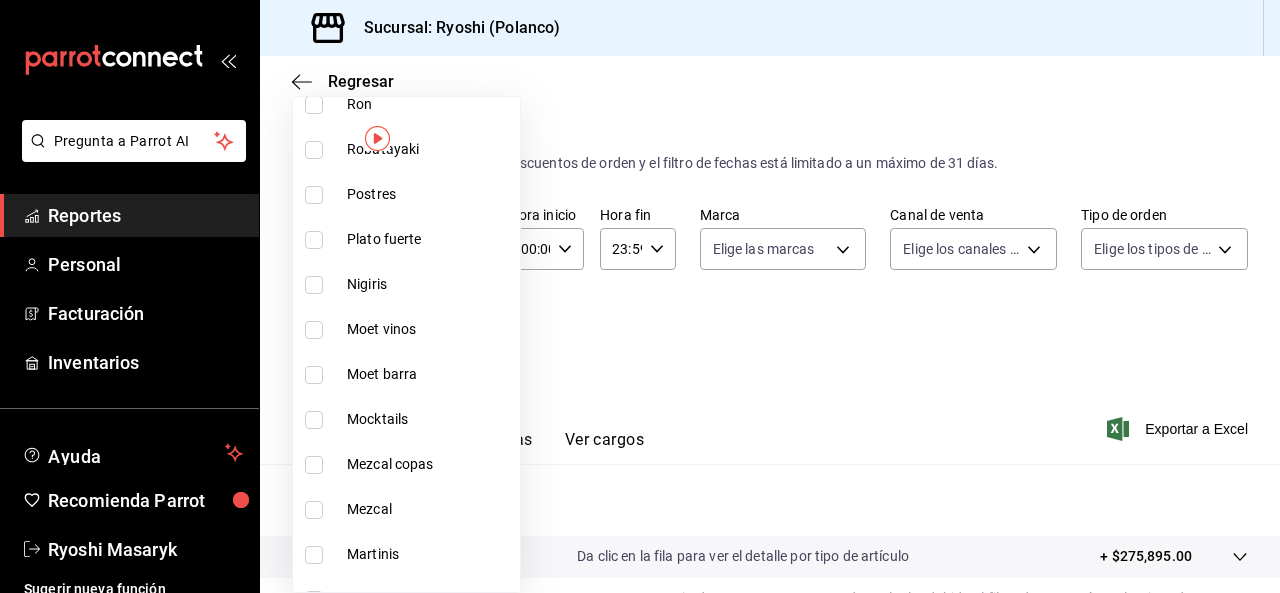 scroll, scrollTop: 1643, scrollLeft: 0, axis: vertical 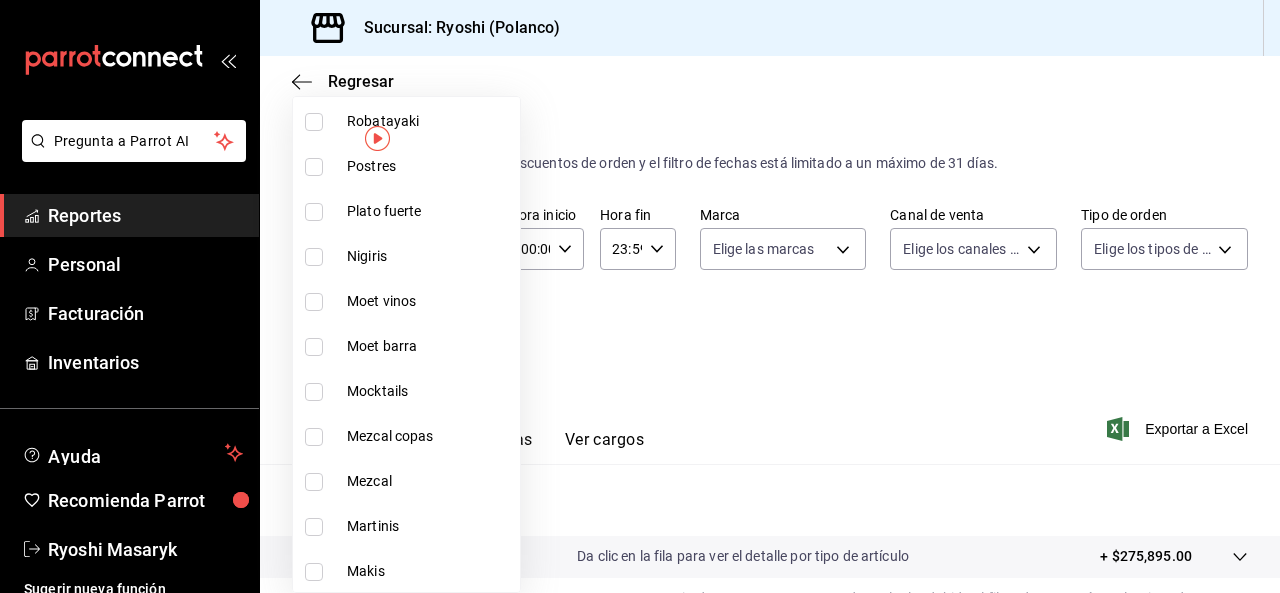 click at bounding box center (314, 392) 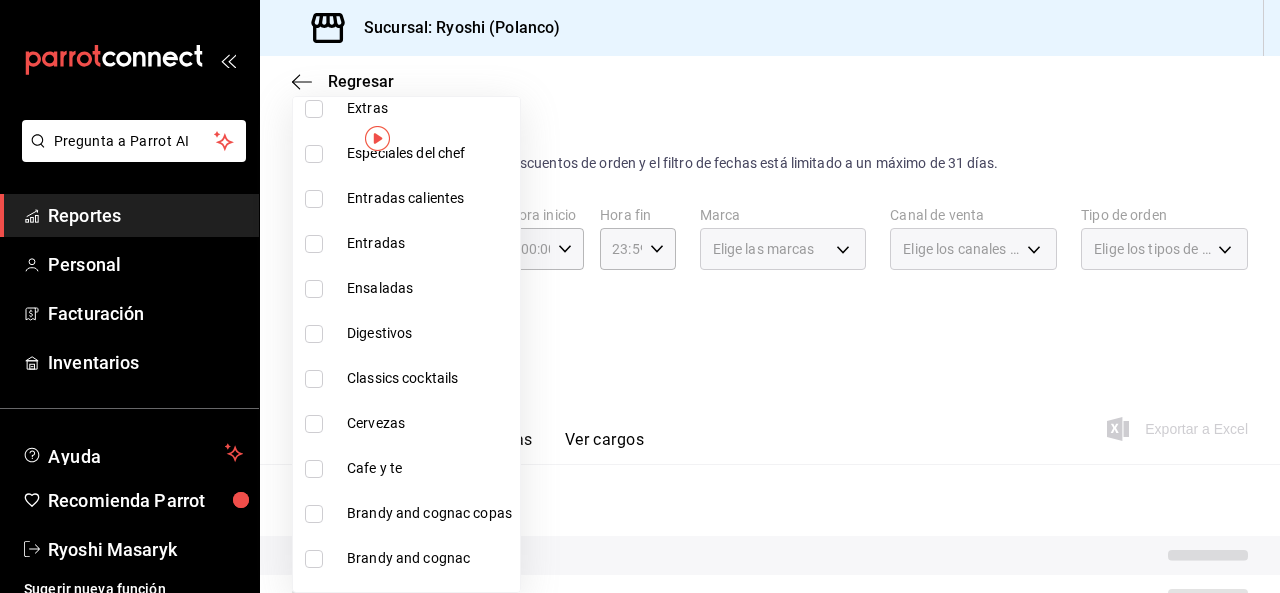 scroll, scrollTop: 2292, scrollLeft: 0, axis: vertical 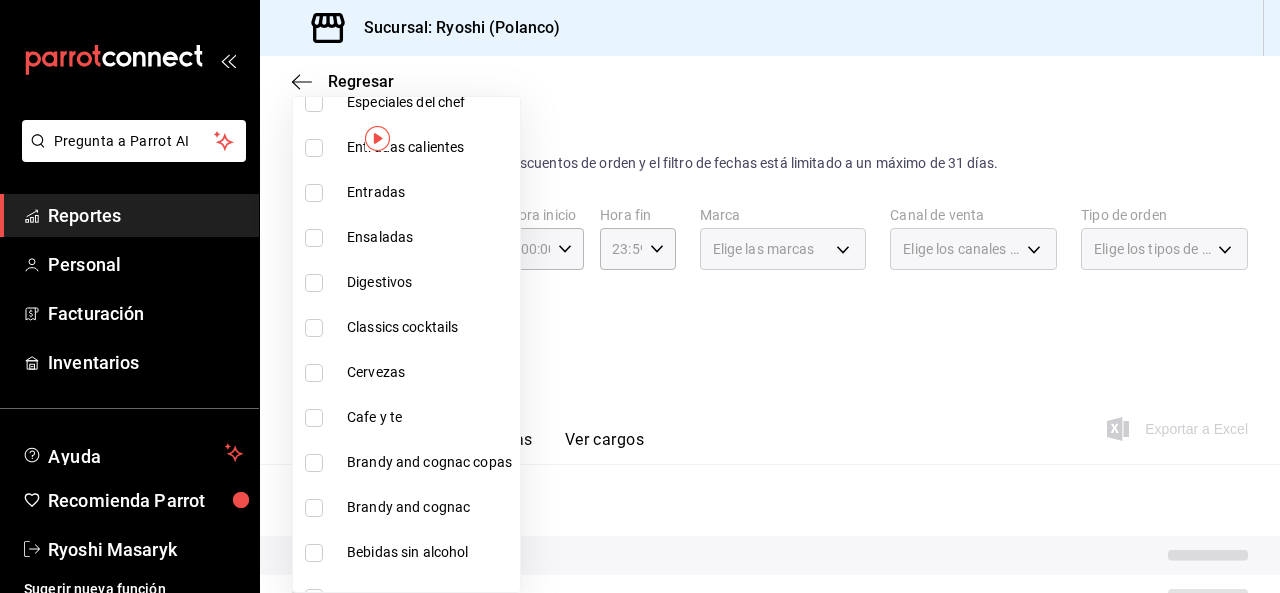 click at bounding box center (314, 328) 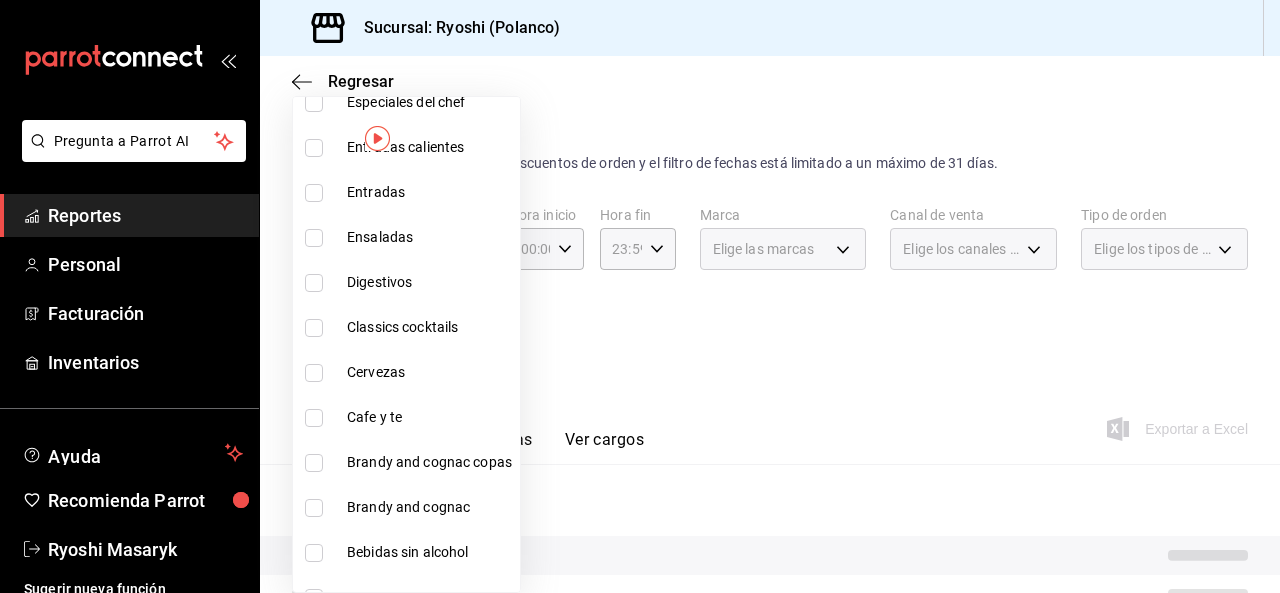 checkbox on "true" 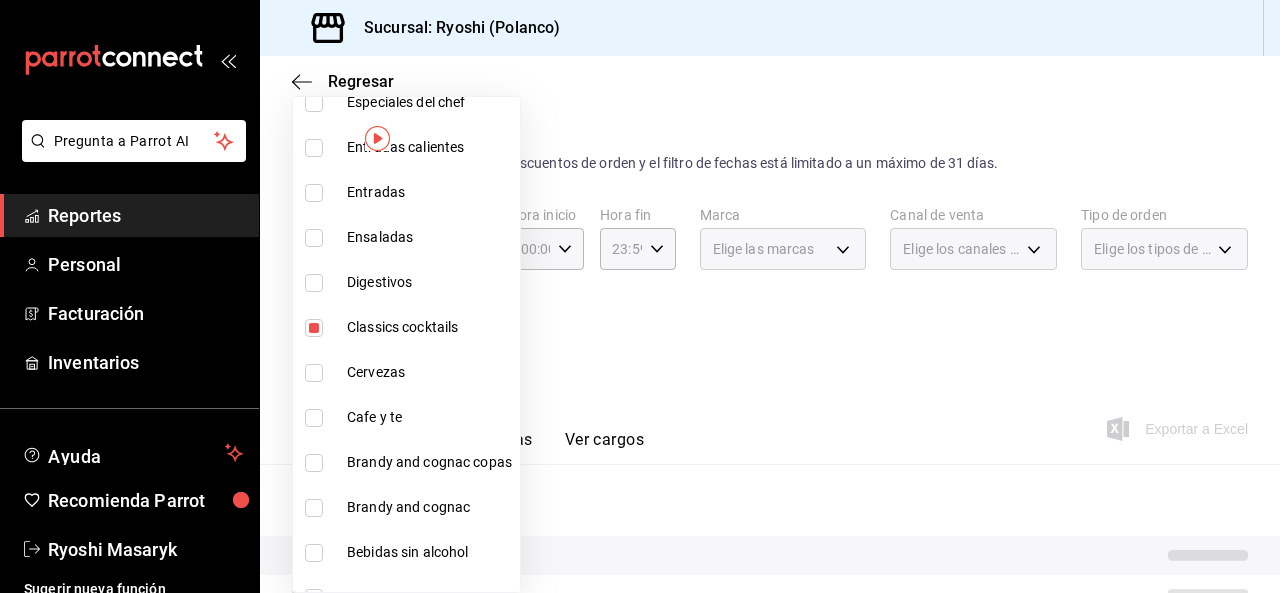 scroll, scrollTop: 2318, scrollLeft: 0, axis: vertical 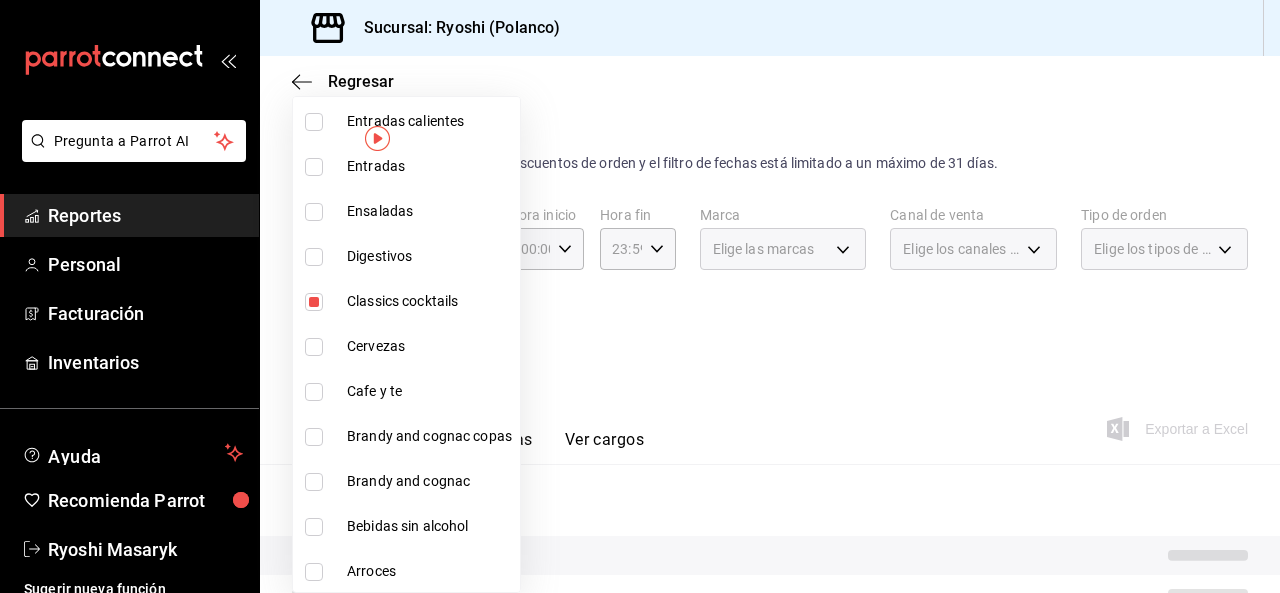 click at bounding box center [640, 296] 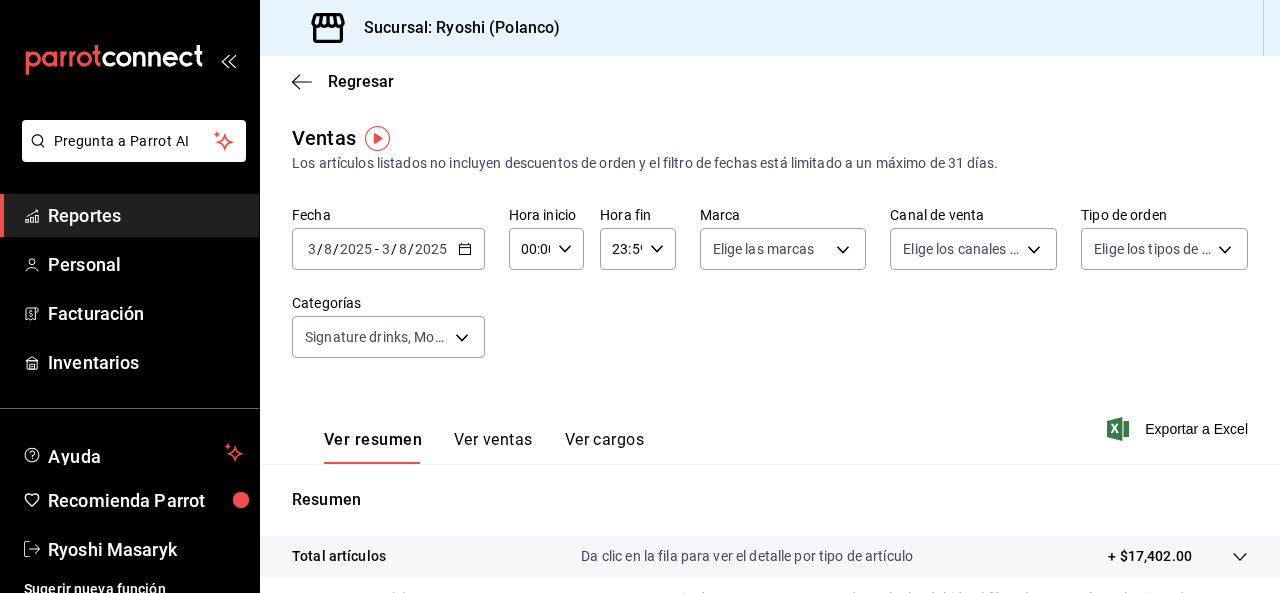 click on "Exportar a Excel" at bounding box center (1179, 429) 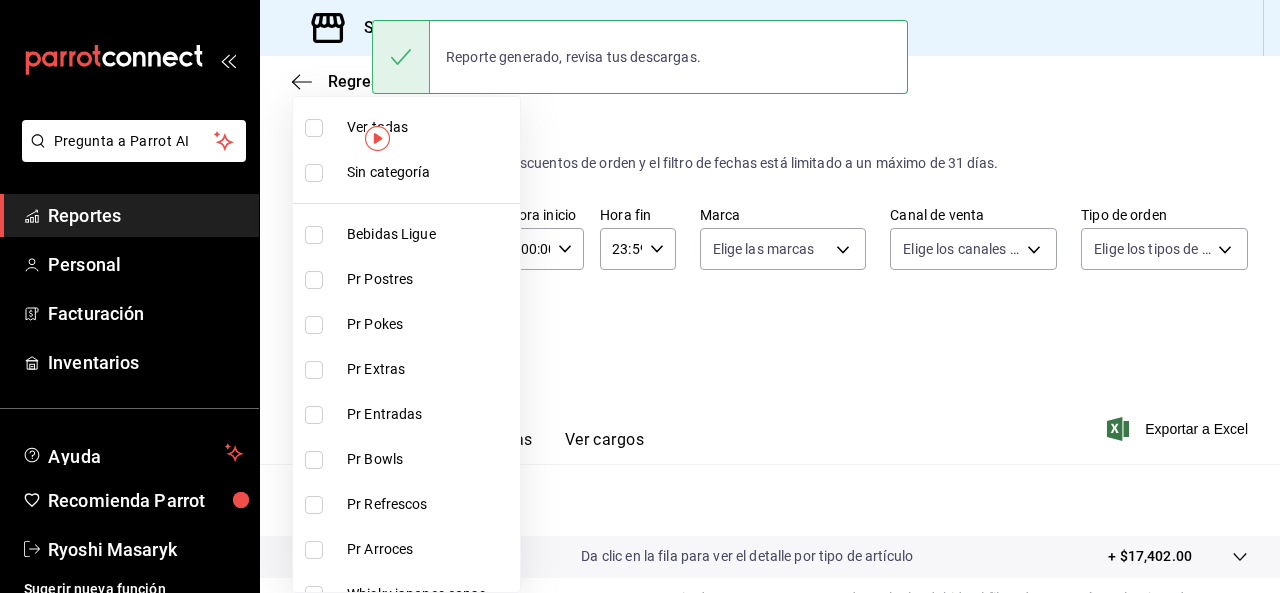 click on "Pregunta a Parrot AI Reportes   Personal   Facturación   Inventarios   Ayuda Recomienda Parrot   Ryoshi Masaryk   Sugerir nueva función   Sucursal: Ryoshi ([CITY]) Regresar Ventas Los artículos listados no incluyen descuentos de orden y el filtro de fechas está limitado a un máximo de 31 días. Fecha [DATE] [TIME] - [DATE] [TIME] Hora inicio [TIME] Hora inicio Hora fin [TIME] Hora fin Marca Elige las marcas Canal de venta Elige los canales de venta Tipo de orden Elige los tipos de orden Categorías Signature drinks, Mocktails, Classics cocktails [UUID],[UUID],[UUID] Ver resumen Ver ventas Ver cargos Exportar a Excel Resumen Total artículos Da clic en la fila para ver el detalle por tipo de artículo + $17,402.00 Cargos por servicio  Sin datos por que no se pueden calcular debido al filtro de categorías seleccionado Venta bruta = $17,402.00 Descuentos totales Certificados de regalo Venta total" at bounding box center (640, 296) 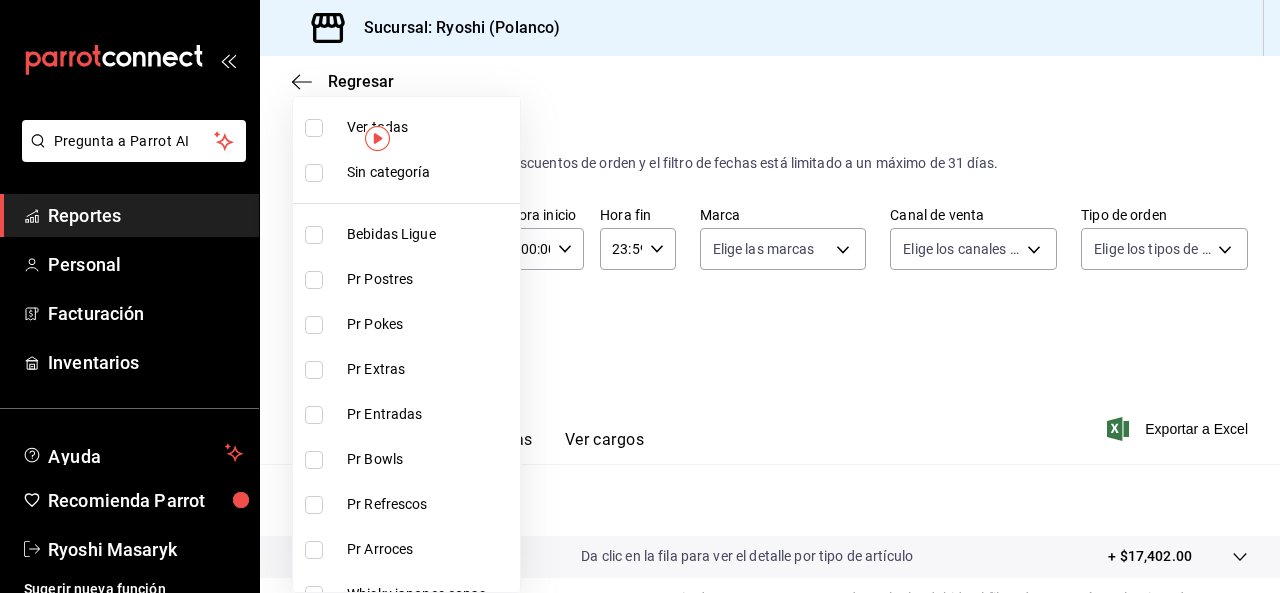 click at bounding box center (314, 128) 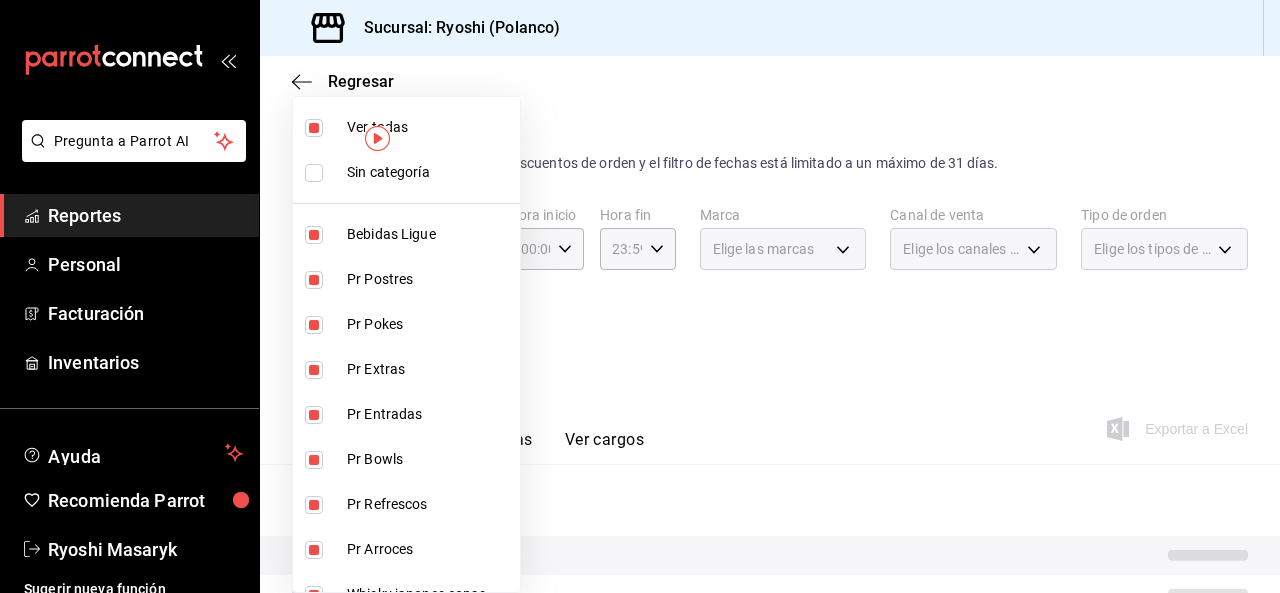 click at bounding box center (314, 128) 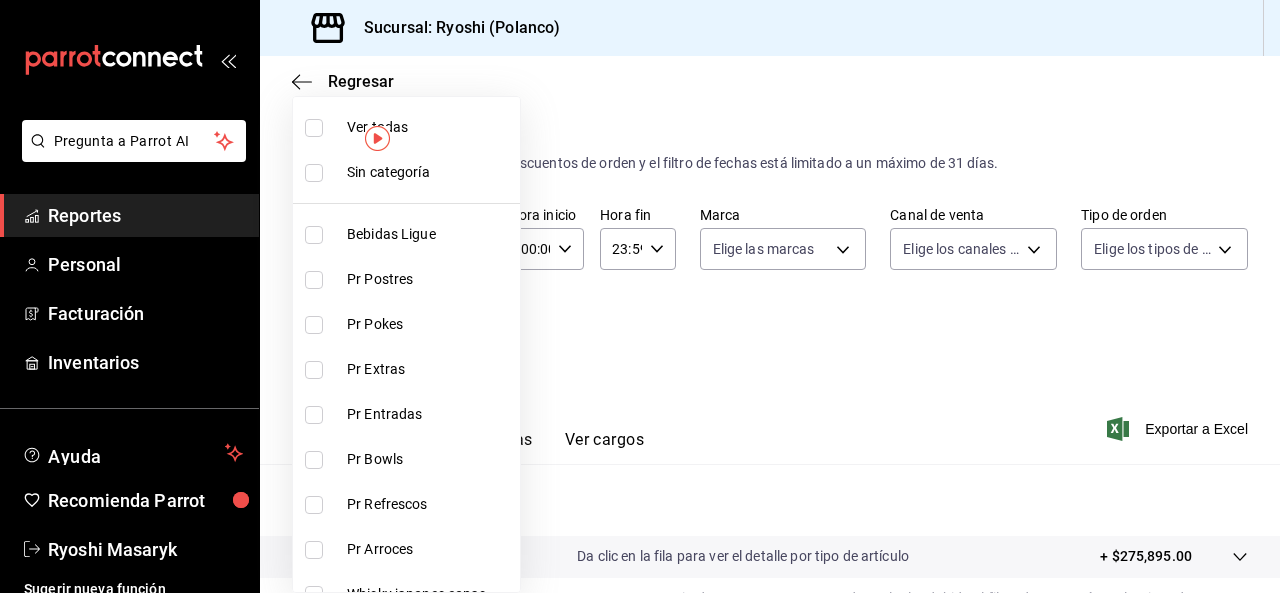 click on "Ver todas" at bounding box center [406, 127] 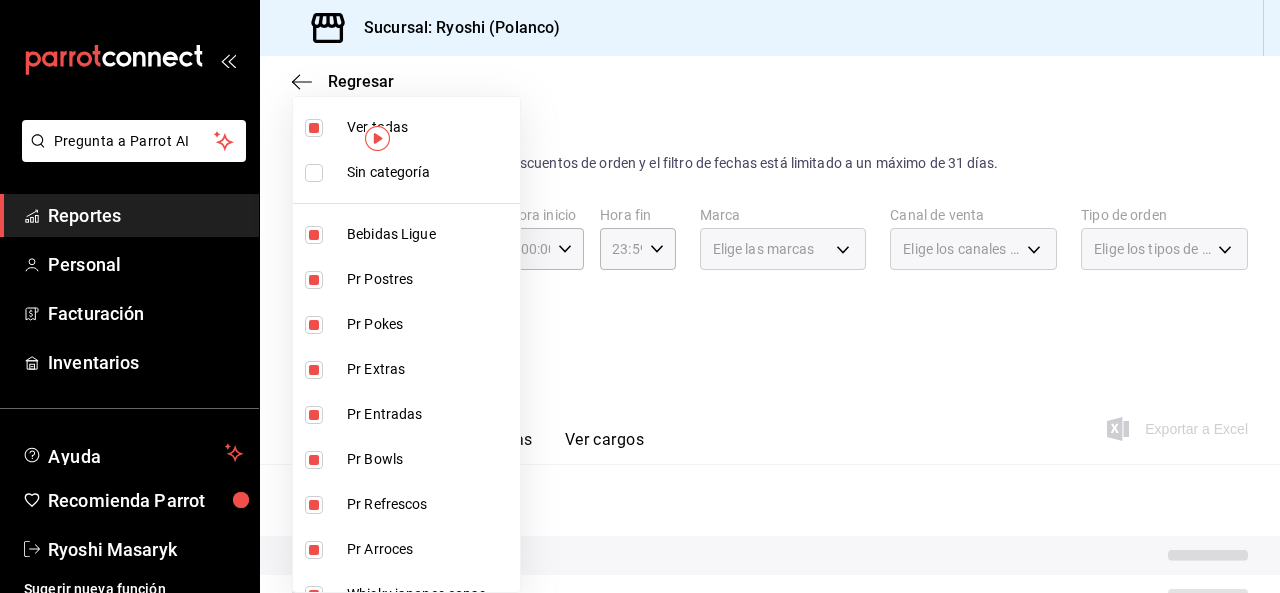 click at bounding box center [640, 296] 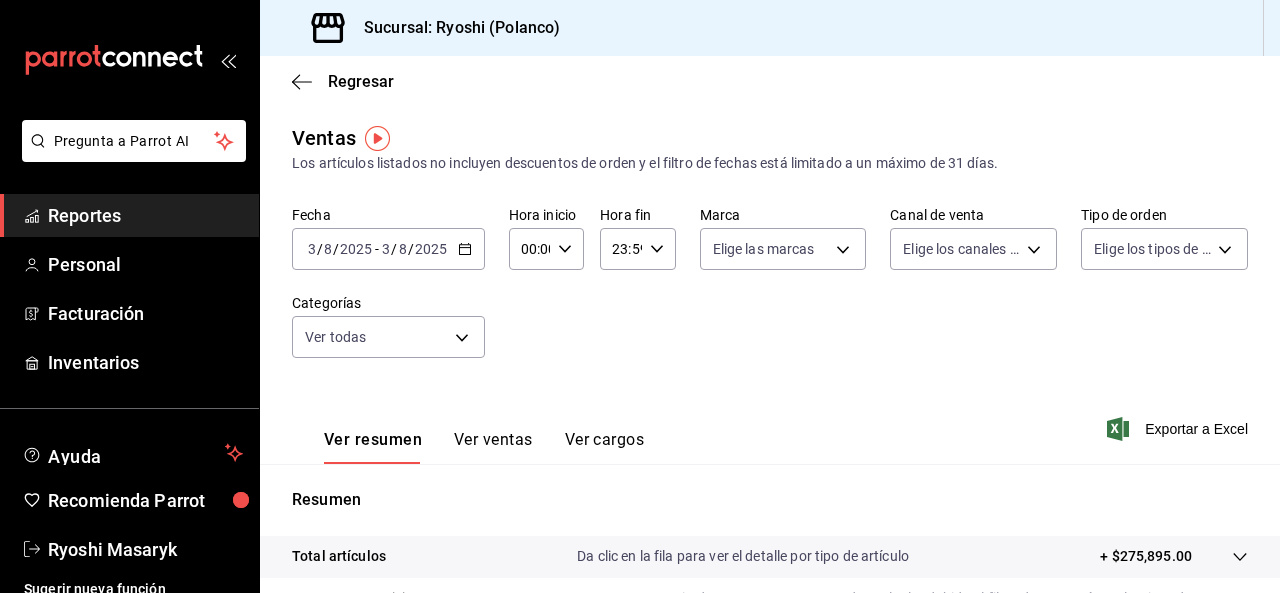 click on "Exportar a Excel" at bounding box center (1179, 429) 